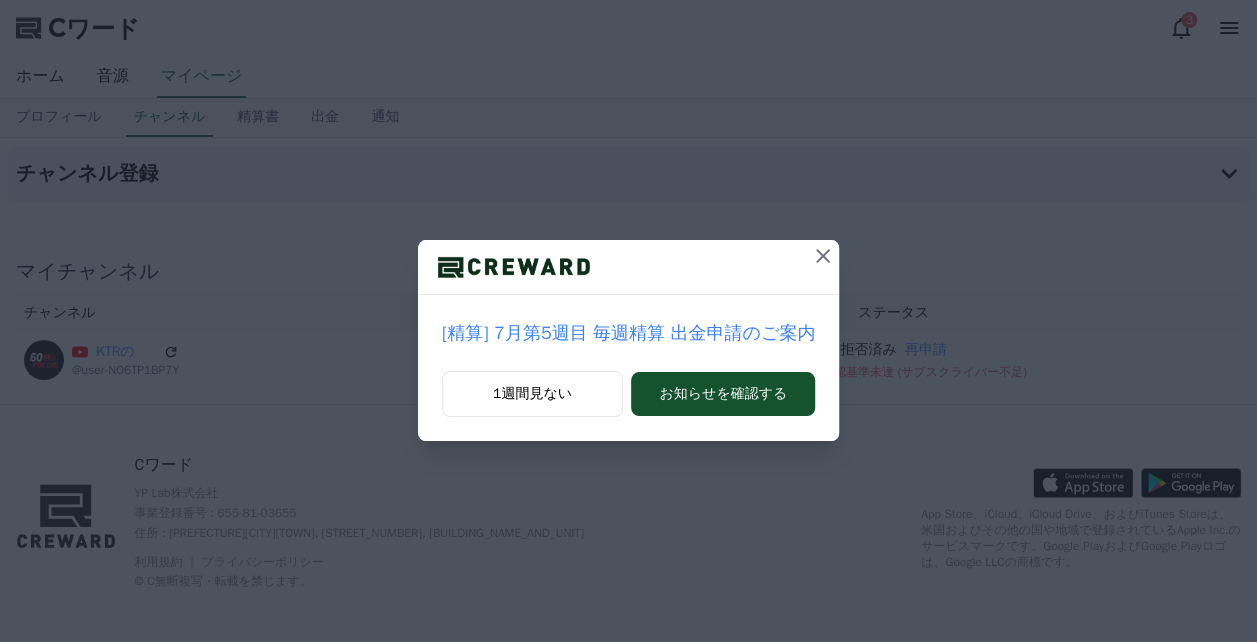 scroll, scrollTop: 0, scrollLeft: 0, axis: both 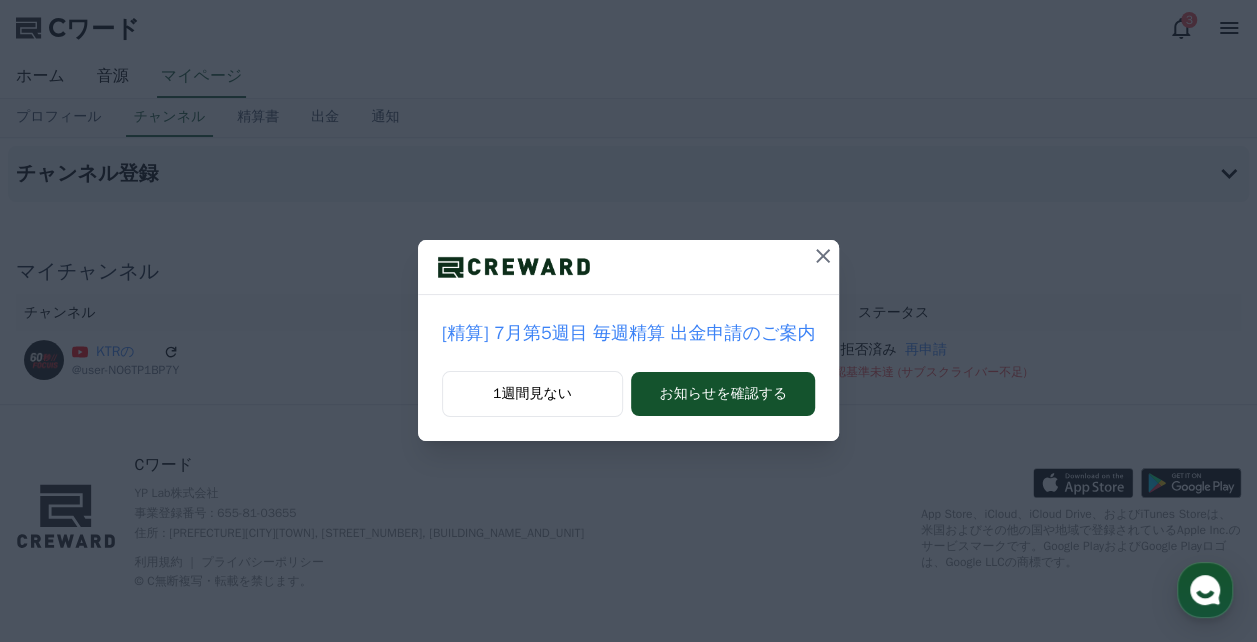 click on "[精算] 7月第5週目 毎週精算 出金申請のご案内       1週間見ない     お知らせを確認する" at bounding box center [628, 236] 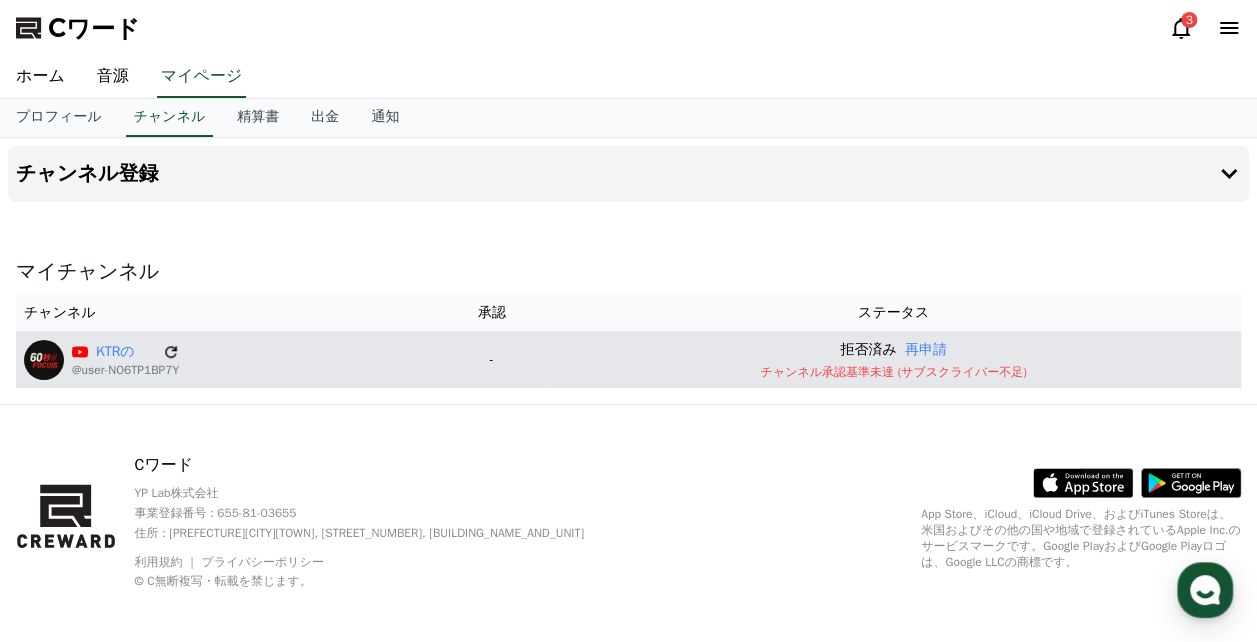 click 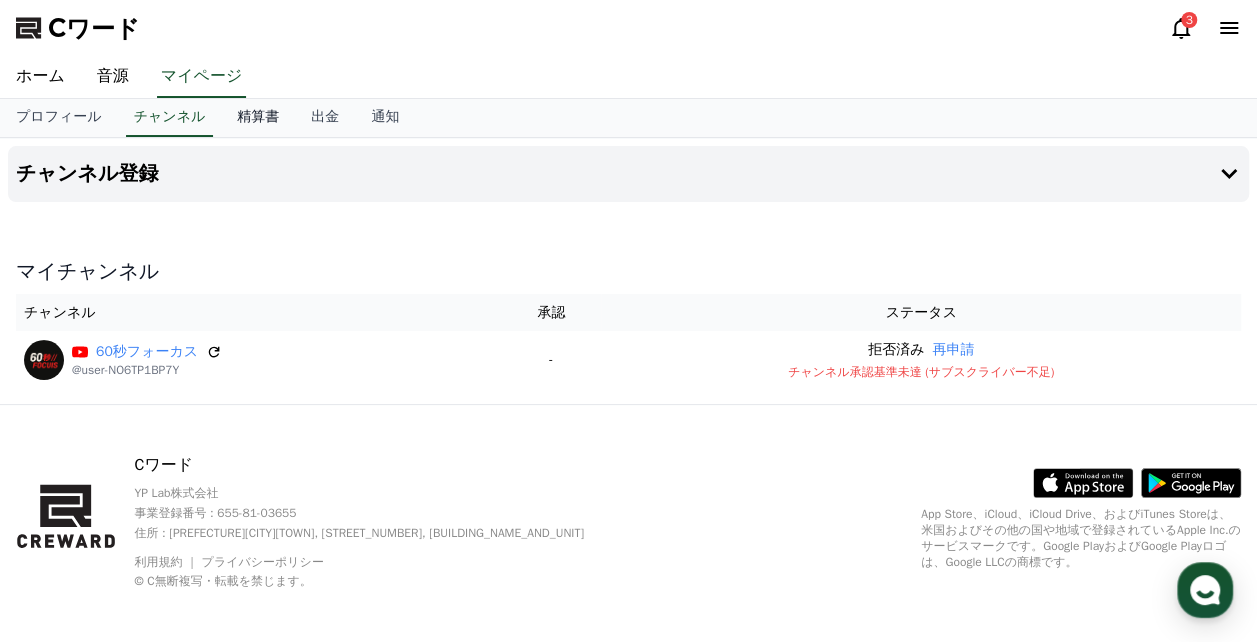 click on "精算書" at bounding box center (258, 116) 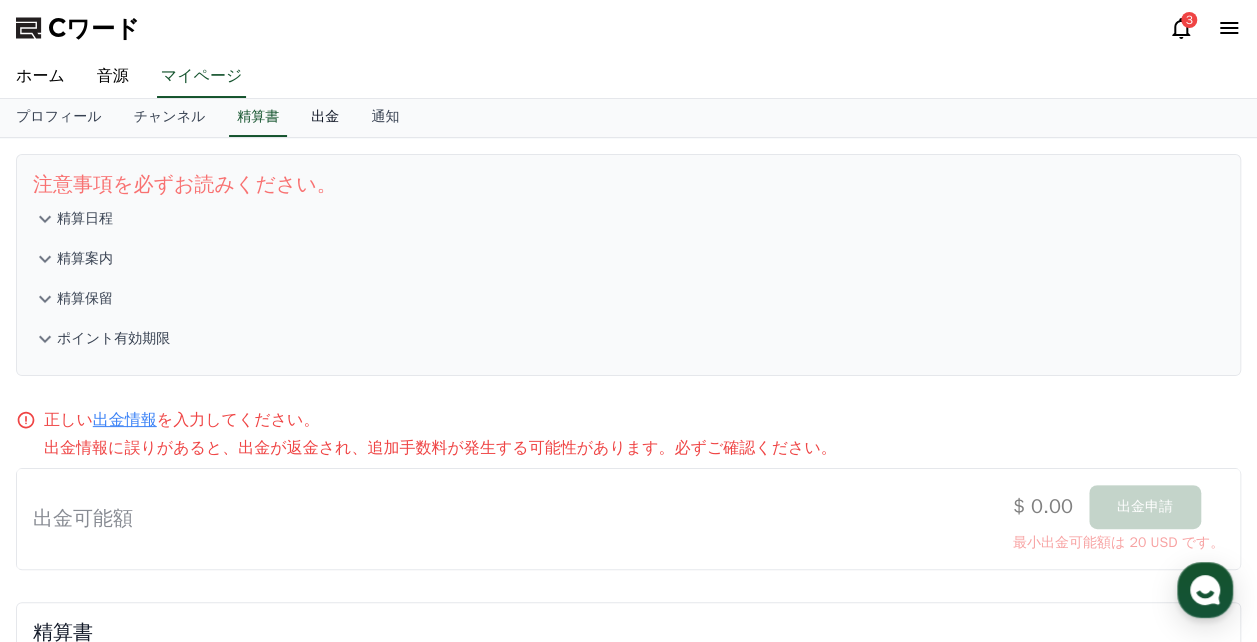 click on "出金" at bounding box center [325, 116] 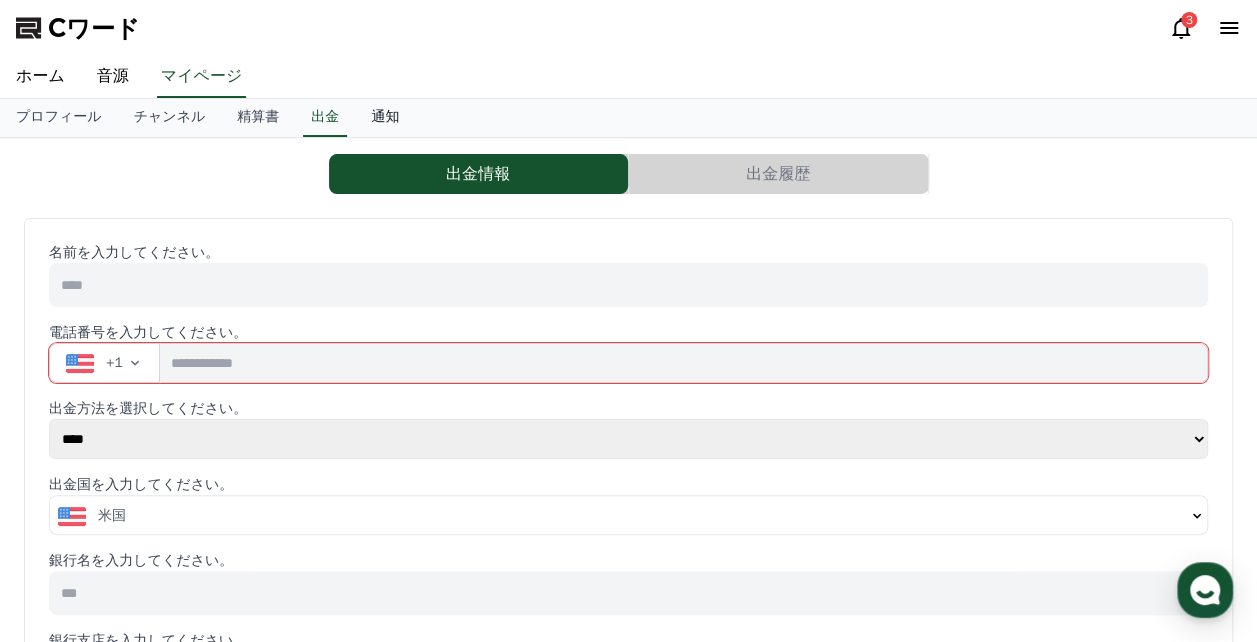 click on "通知" at bounding box center [385, 116] 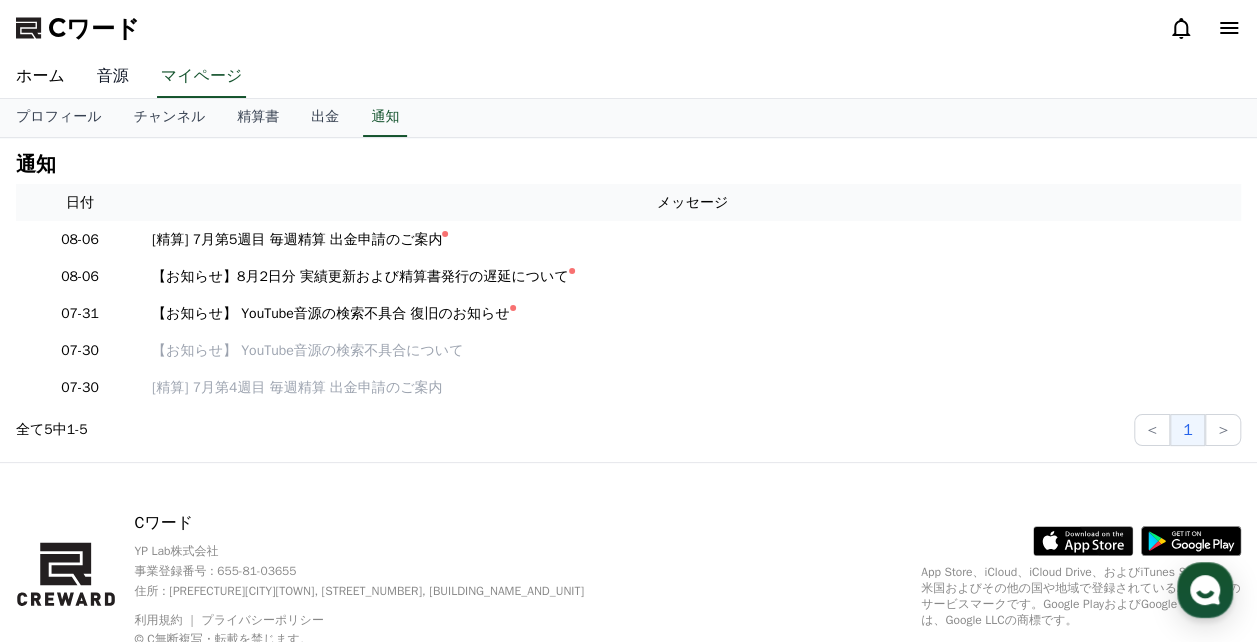 click on "音源" at bounding box center (113, 77) 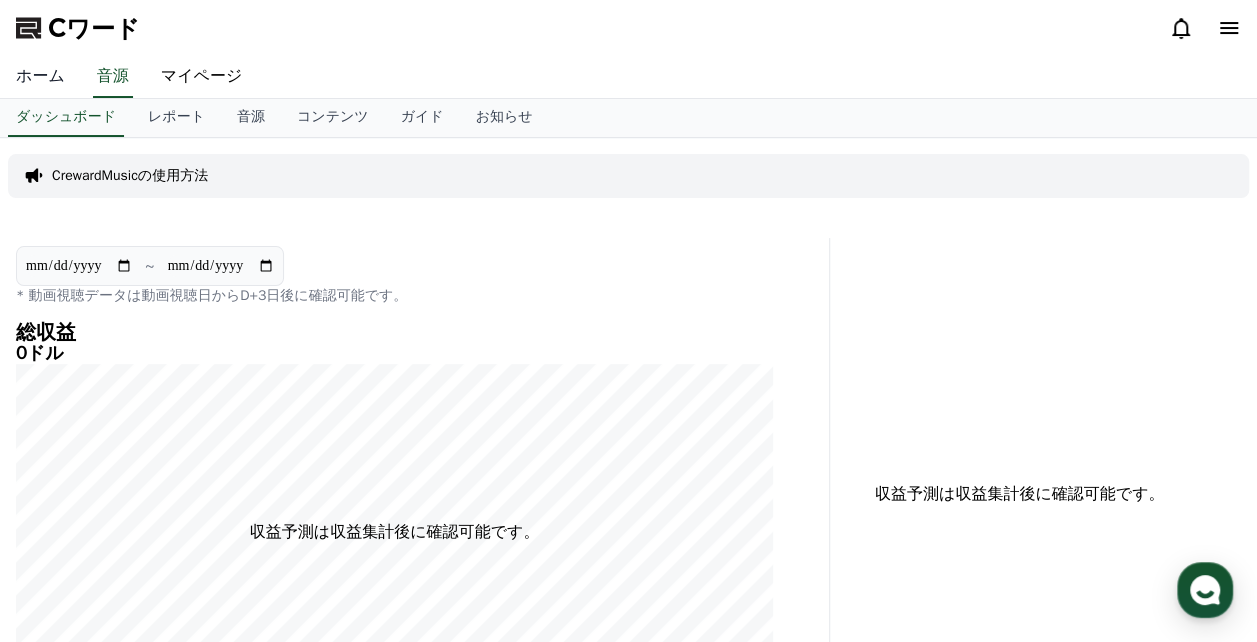 click on "ホーム" at bounding box center (40, 77) 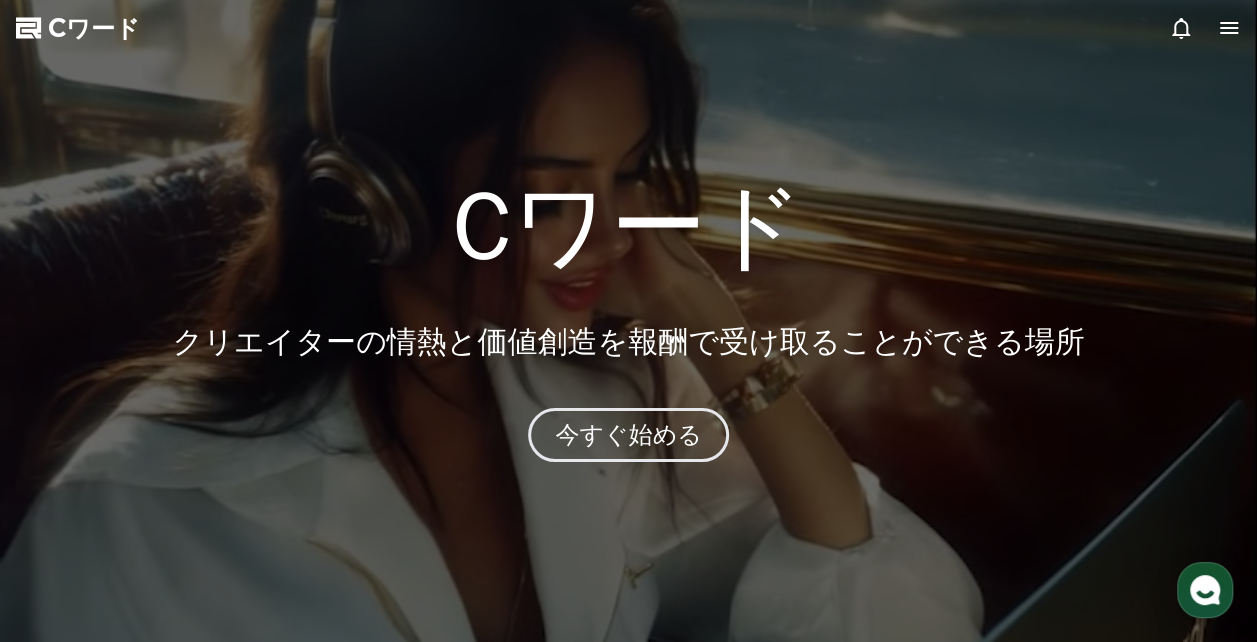 click 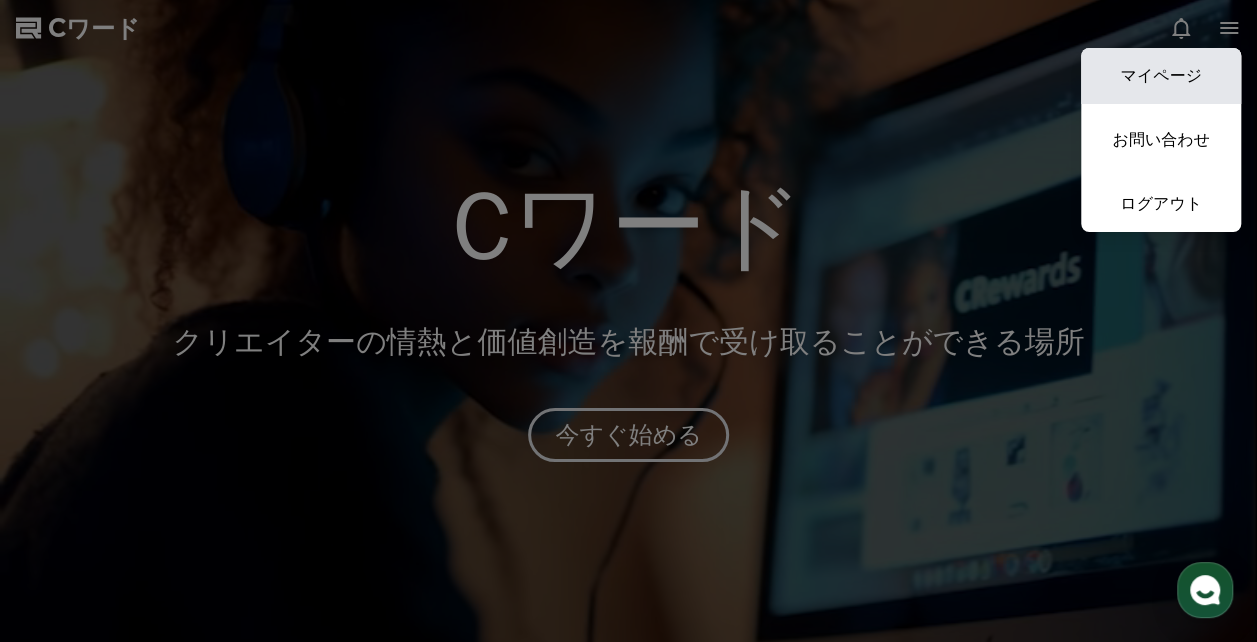 click on "マイページ" at bounding box center [1161, 76] 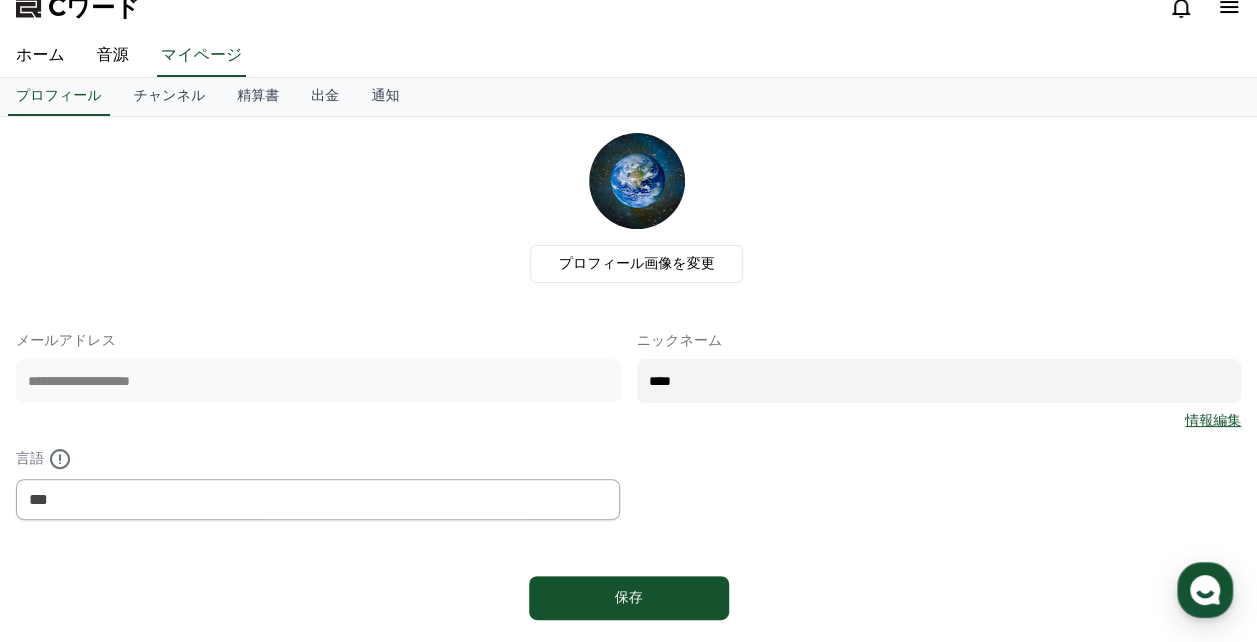 scroll, scrollTop: 0, scrollLeft: 0, axis: both 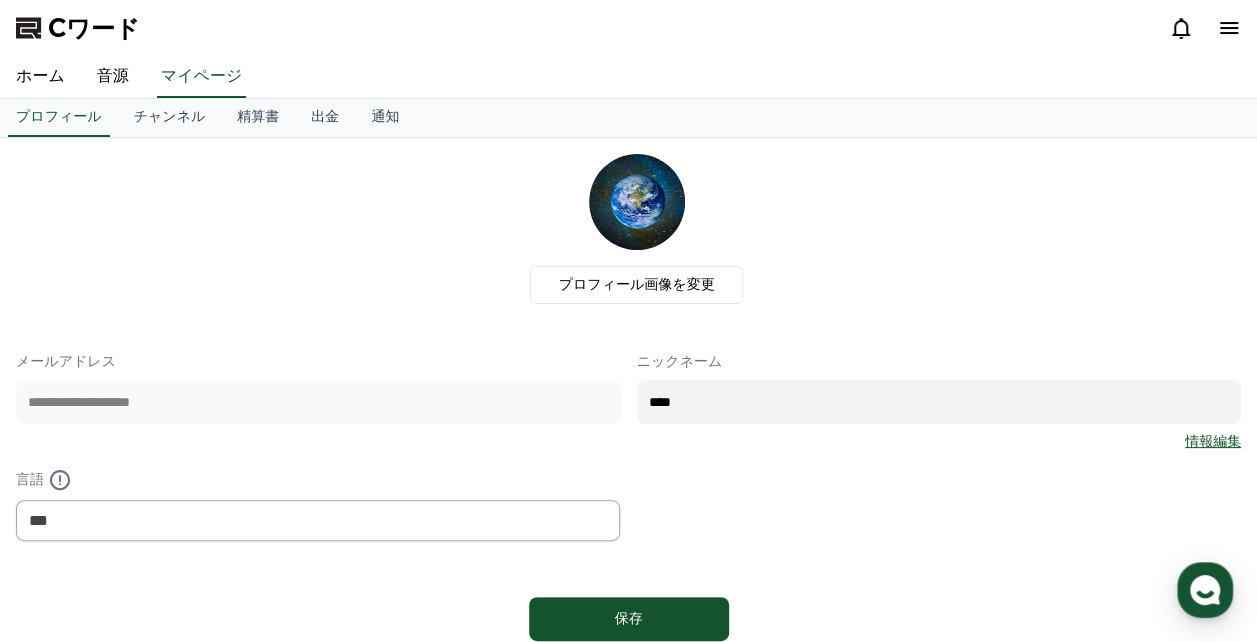 click on "****" at bounding box center [939, 402] 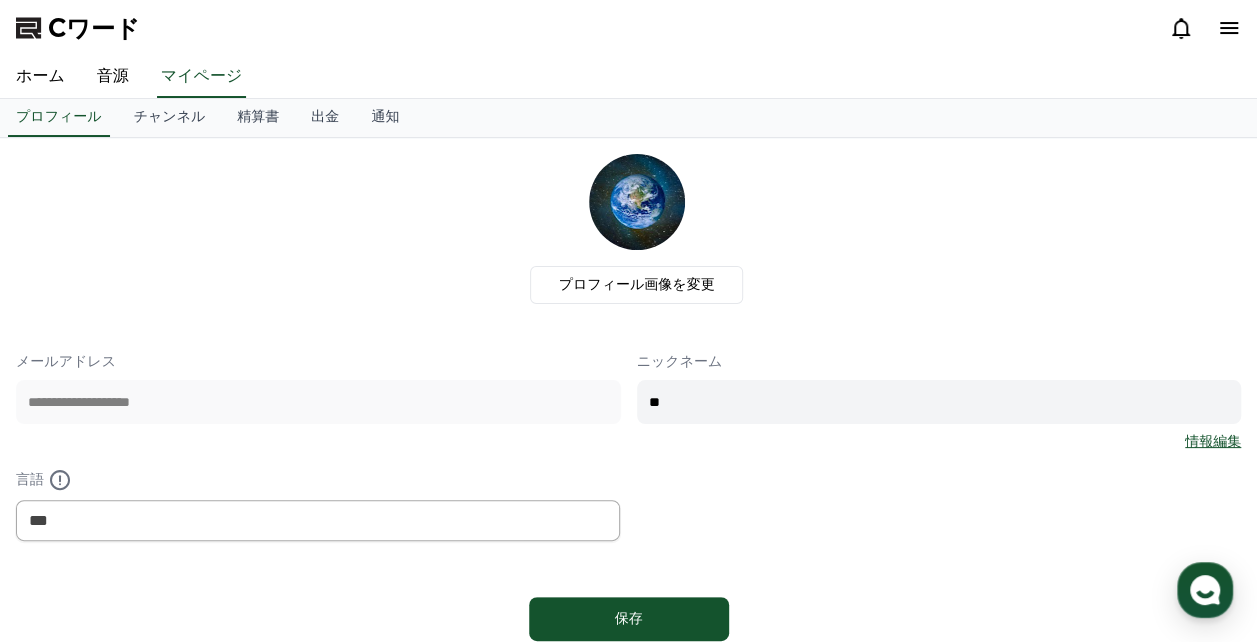 type on "*" 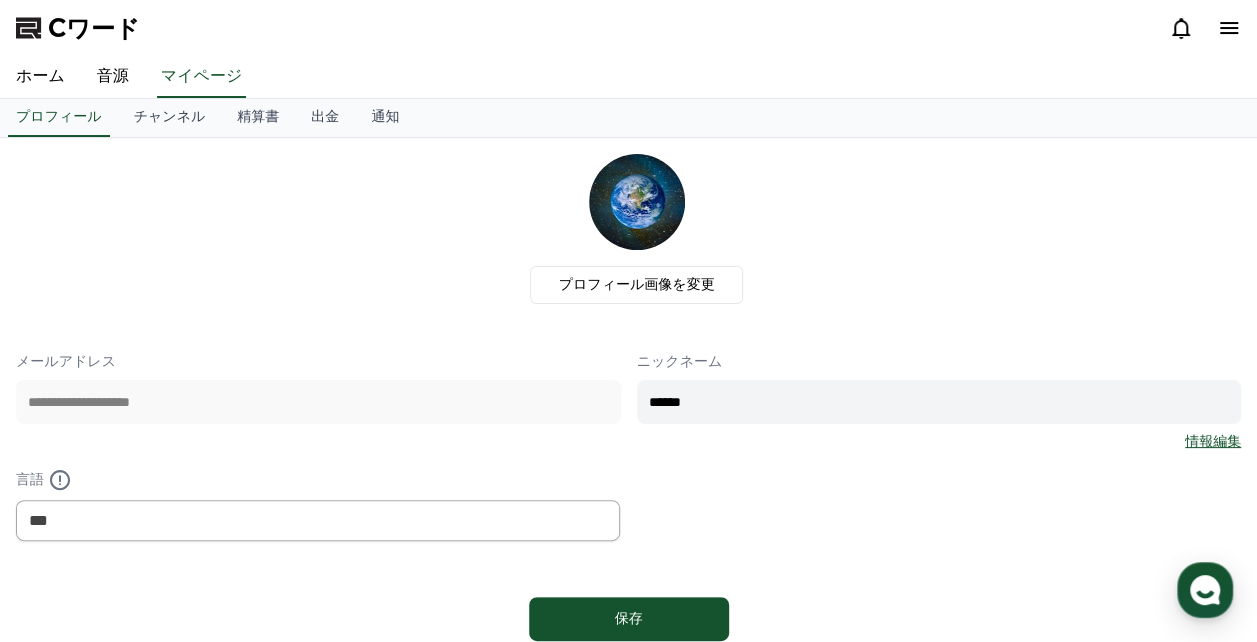 type on "******" 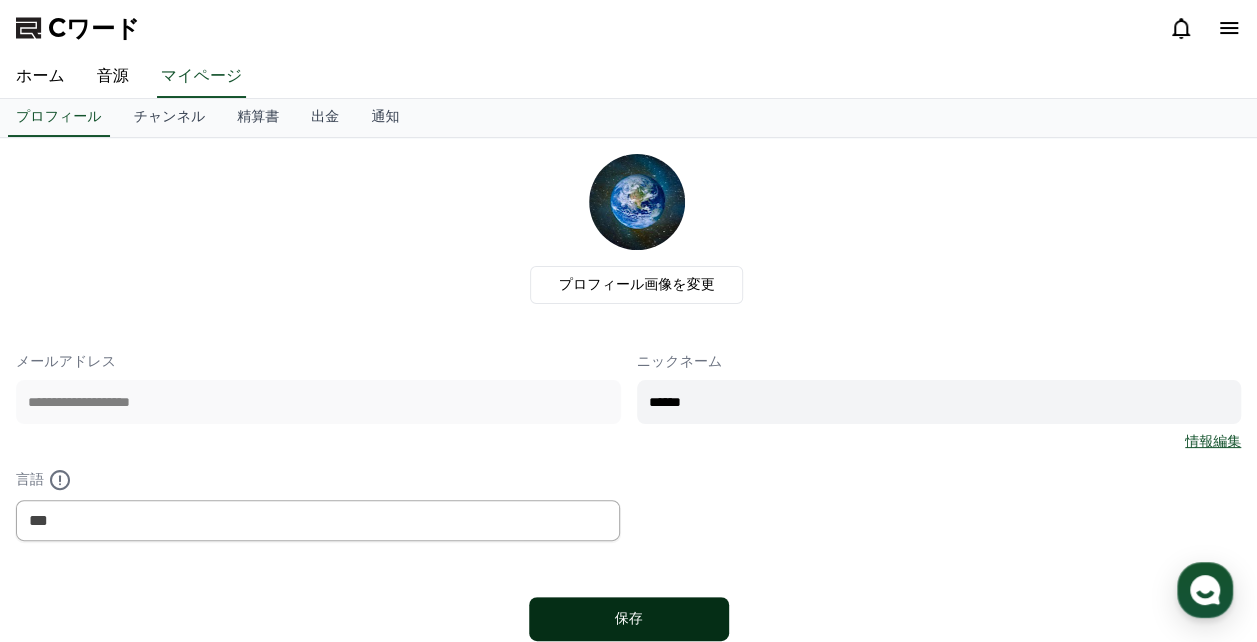 click on "保存" at bounding box center [629, 619] 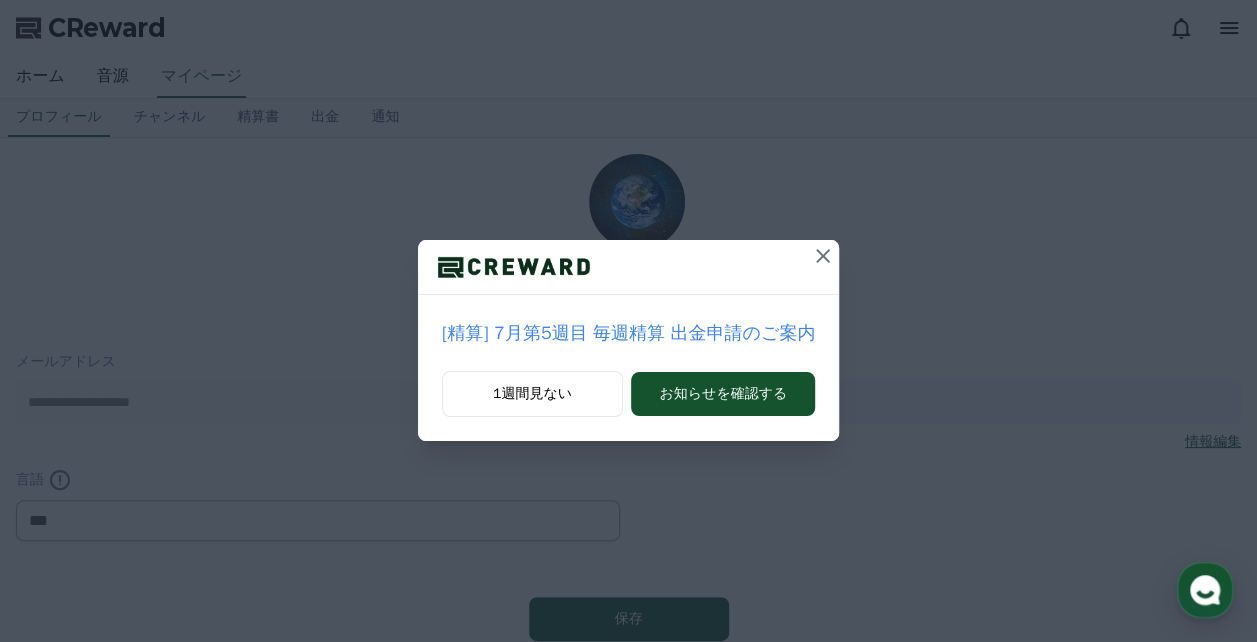 scroll, scrollTop: 0, scrollLeft: 0, axis: both 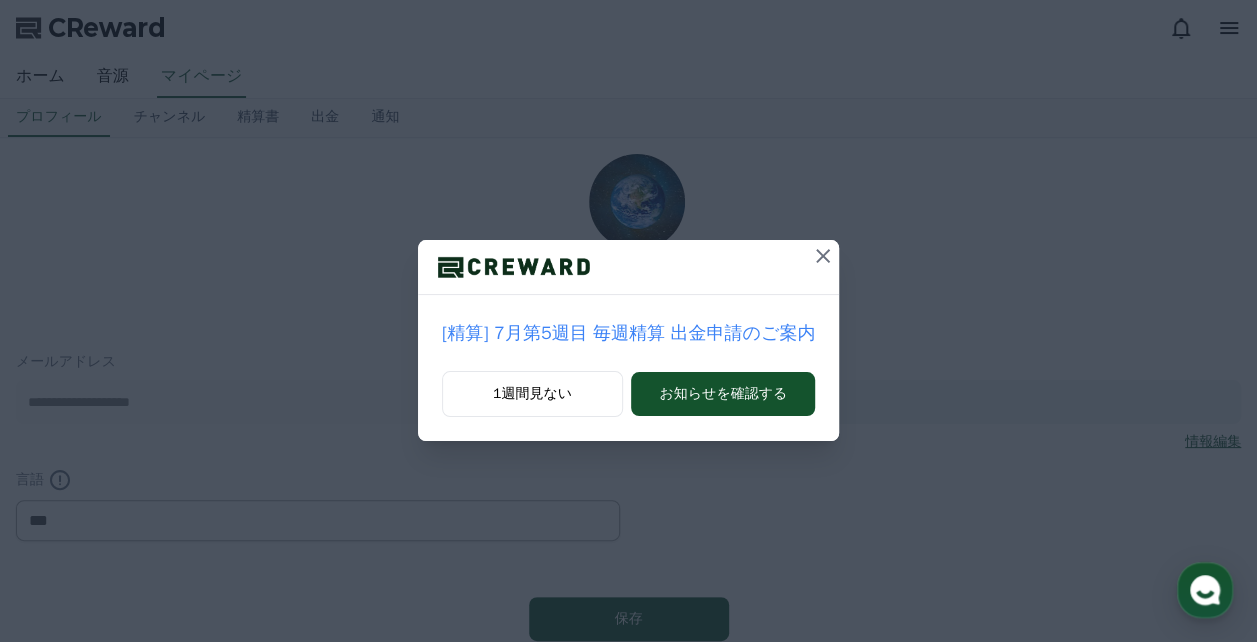 click 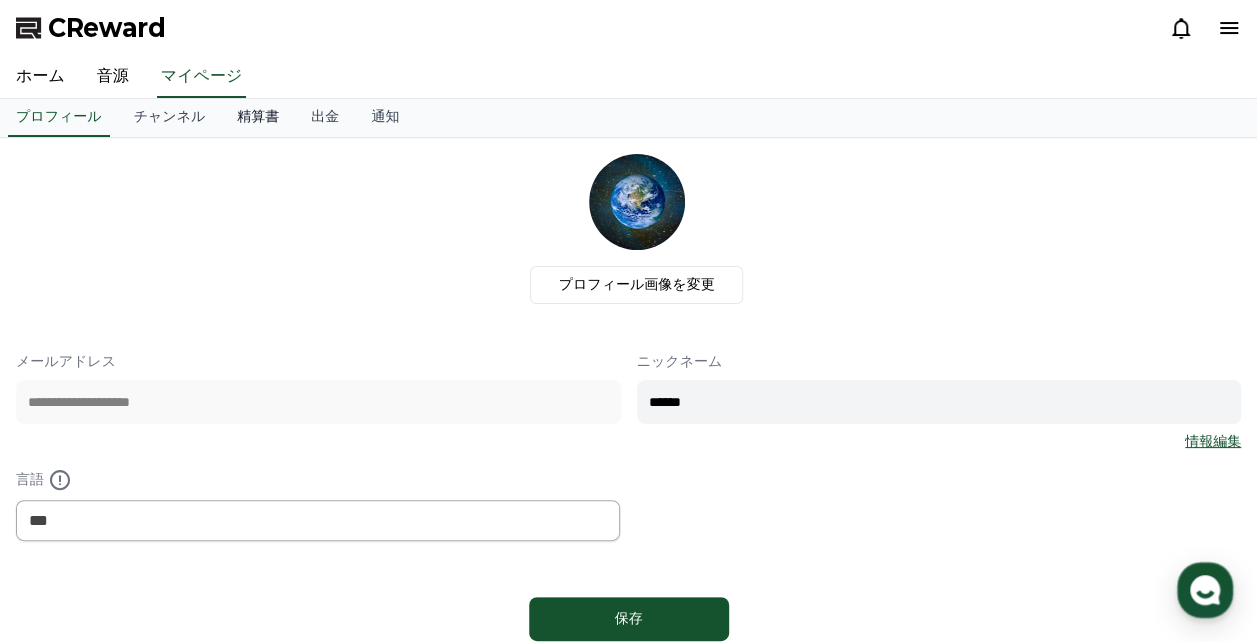 click on "精算書" at bounding box center [258, 118] 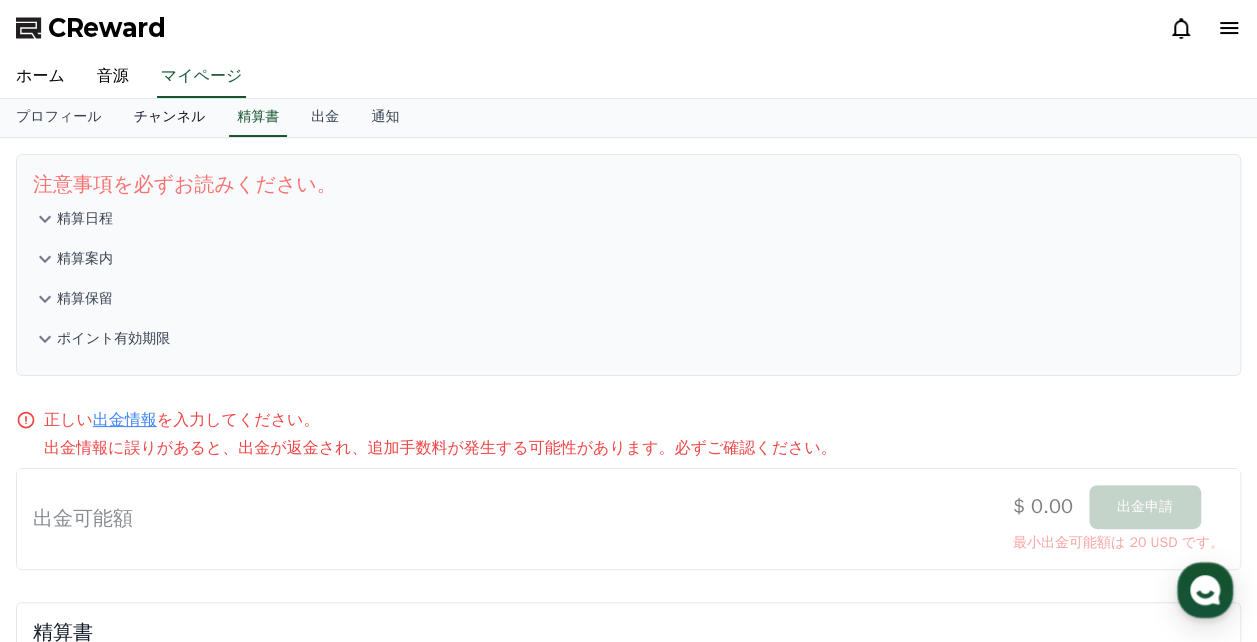 click on "チャンネル" at bounding box center (170, 118) 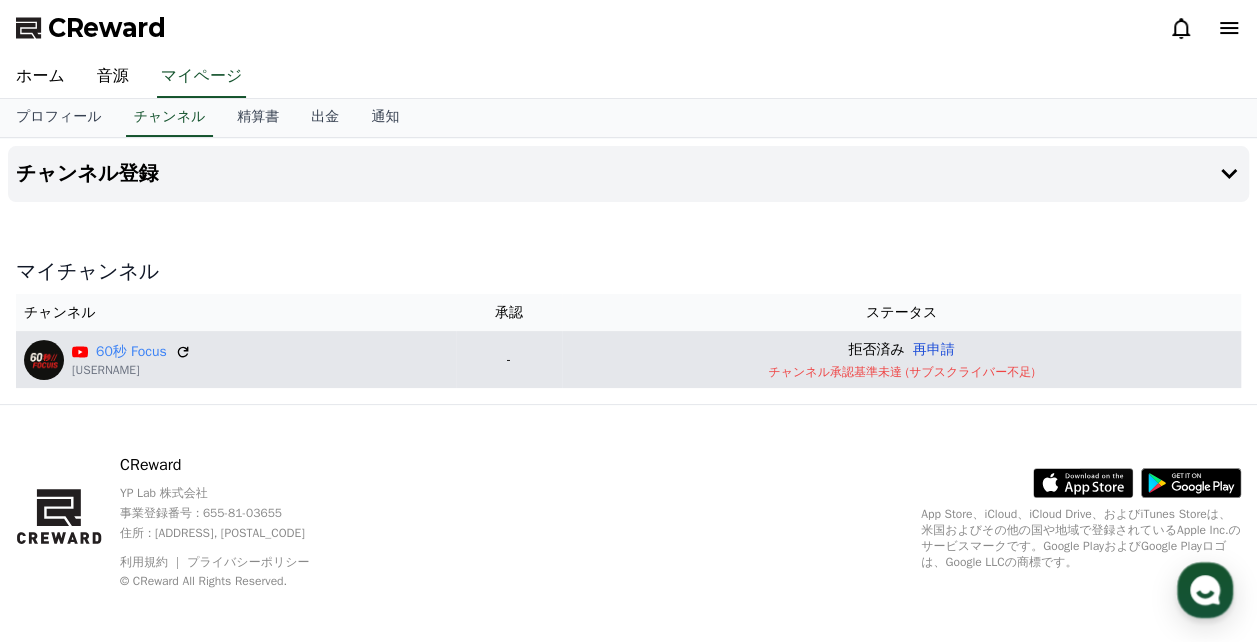 click on "再申請" at bounding box center (934, 349) 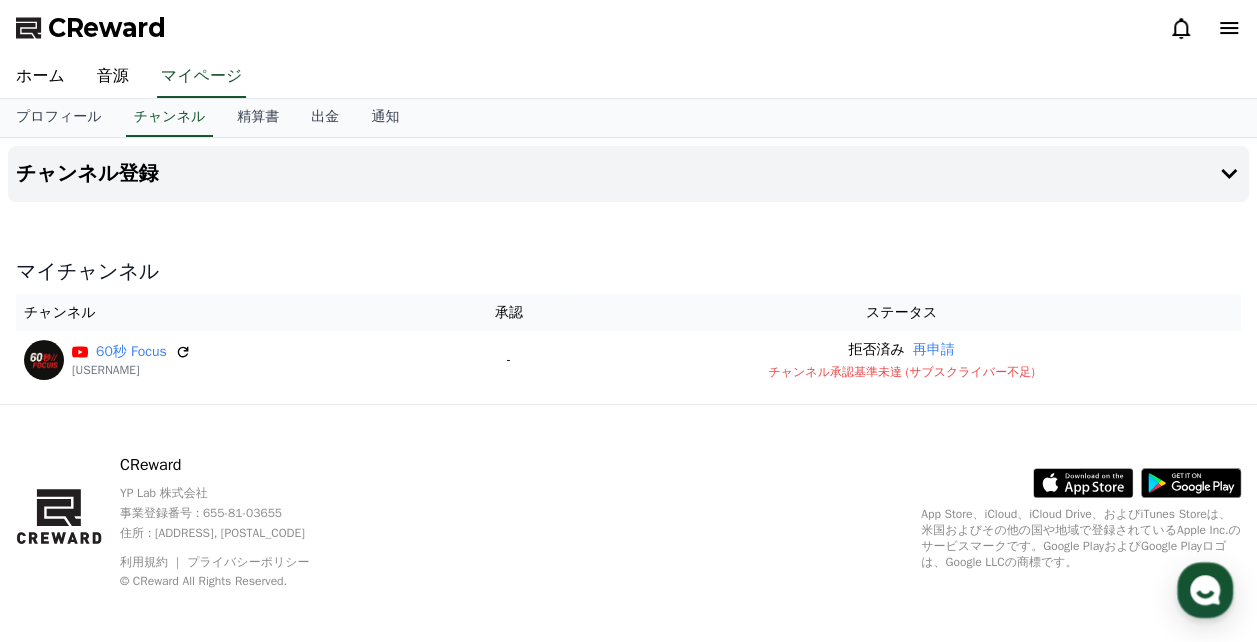 click on "CReward" at bounding box center [234, 465] 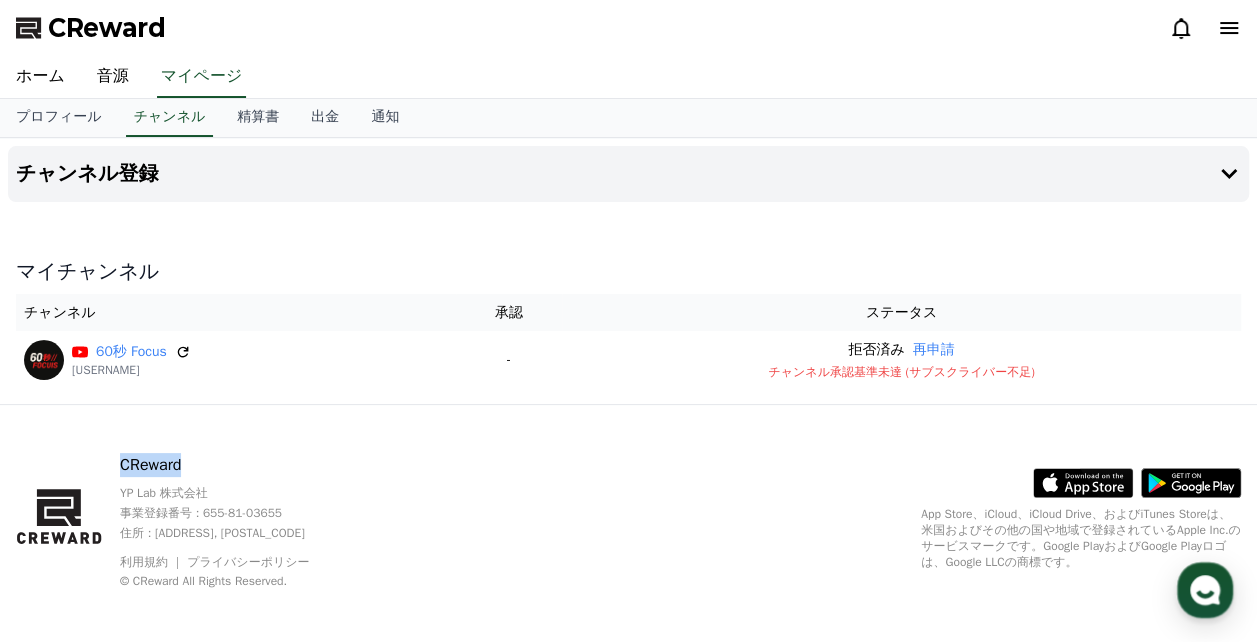 drag, startPoint x: 126, startPoint y: 466, endPoint x: 198, endPoint y: 464, distance: 72.02777 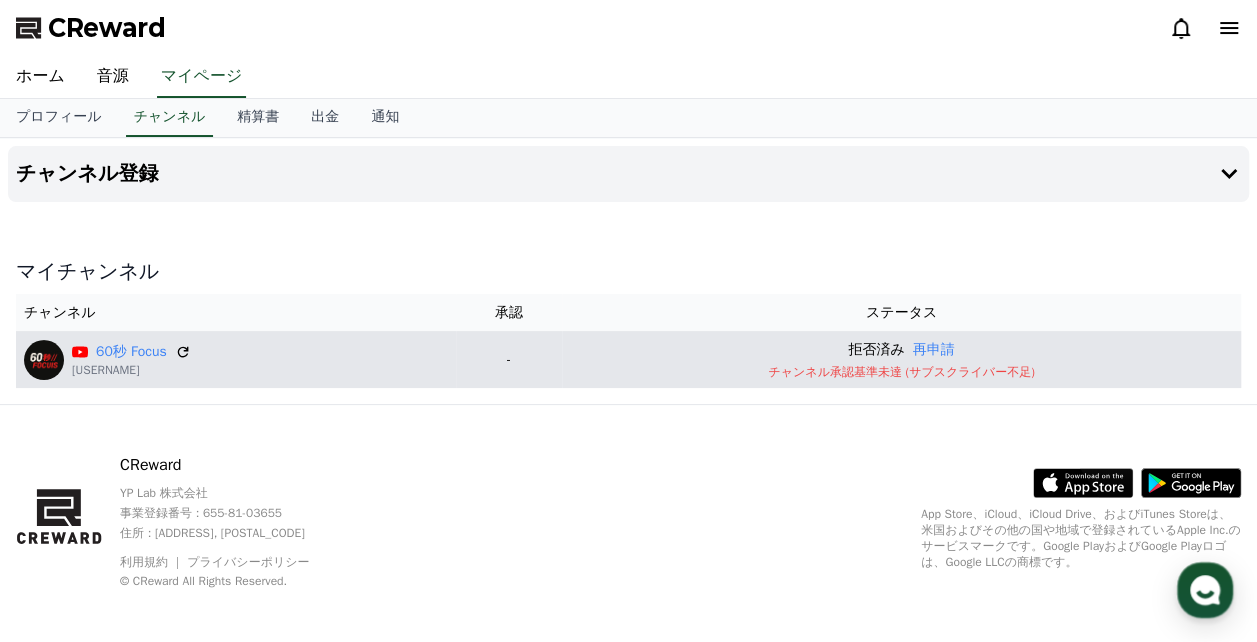 click on "60秒 Focus     @user-no6tp1bp7y" at bounding box center (236, 360) 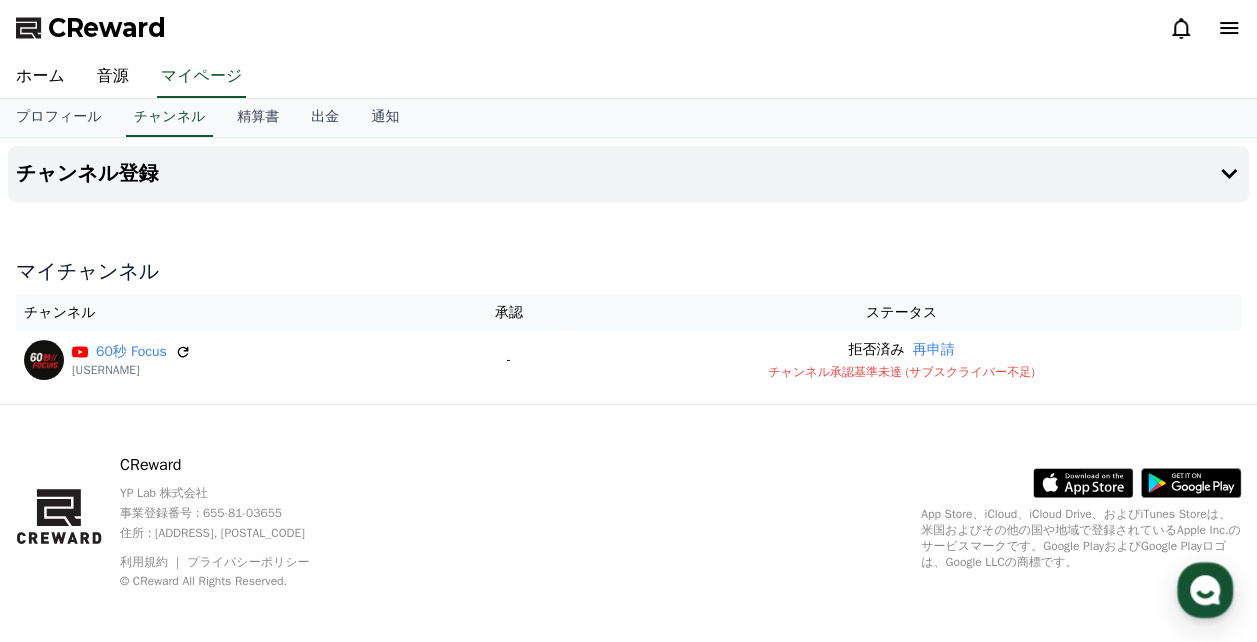 click 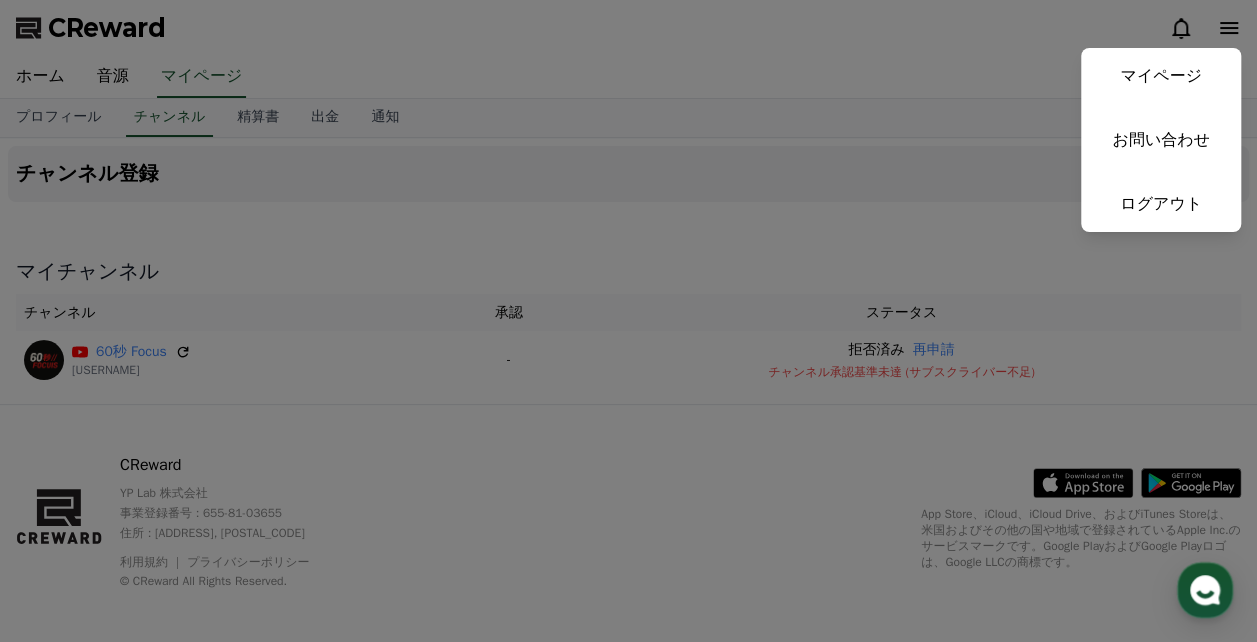 click at bounding box center (628, 321) 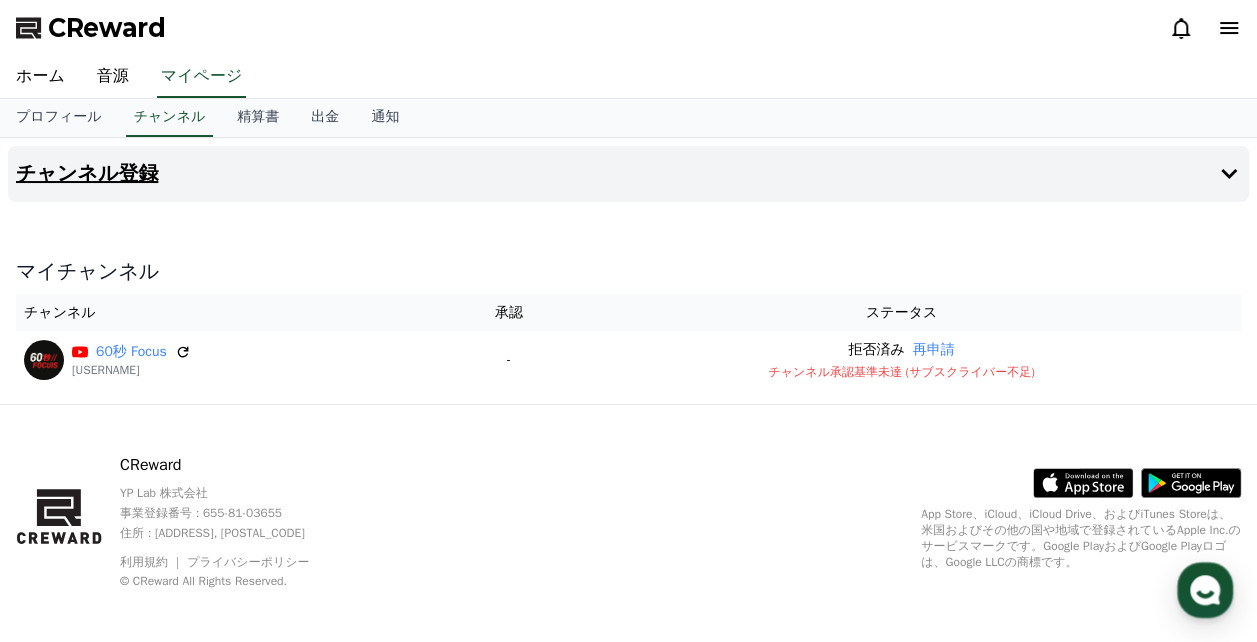 click on "チャンネル登録" at bounding box center [628, 174] 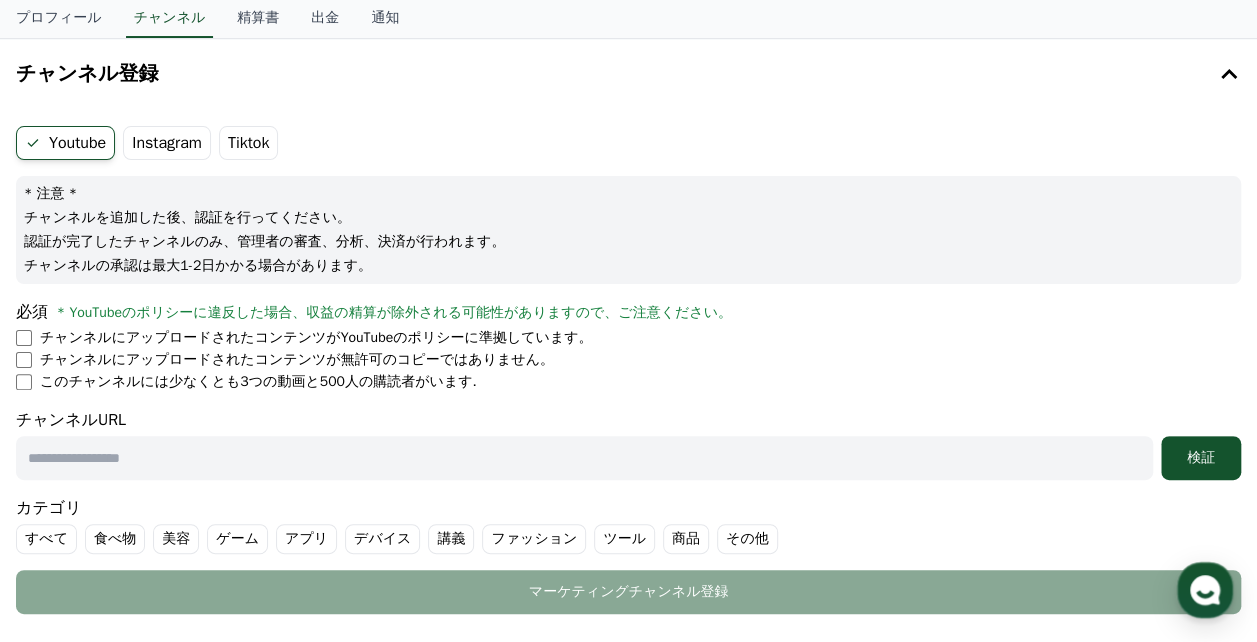 scroll, scrollTop: 0, scrollLeft: 0, axis: both 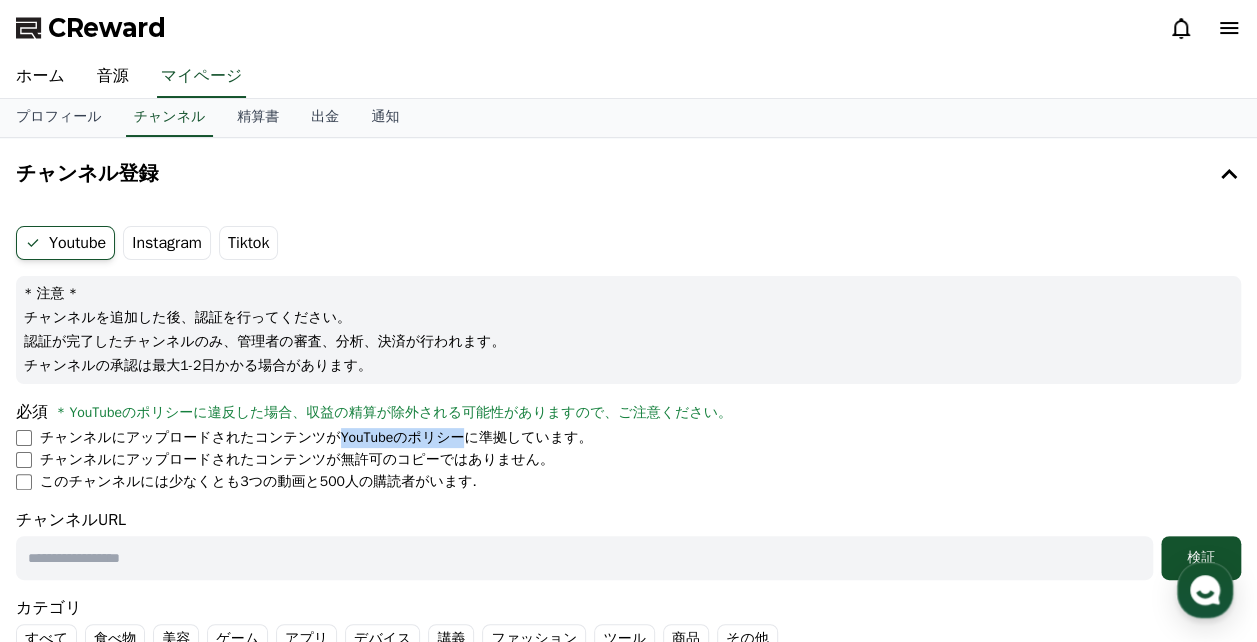 drag, startPoint x: 257, startPoint y: 441, endPoint x: 366, endPoint y: 436, distance: 109.11462 